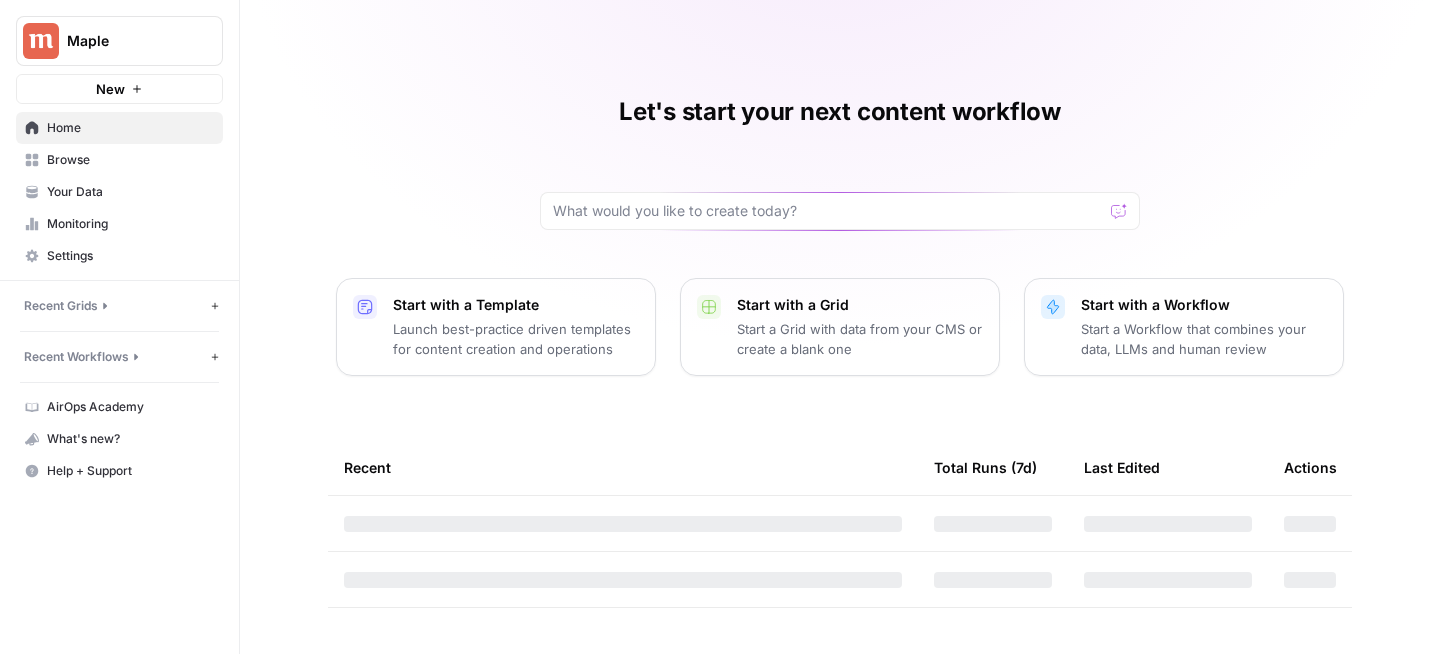 scroll, scrollTop: 0, scrollLeft: 0, axis: both 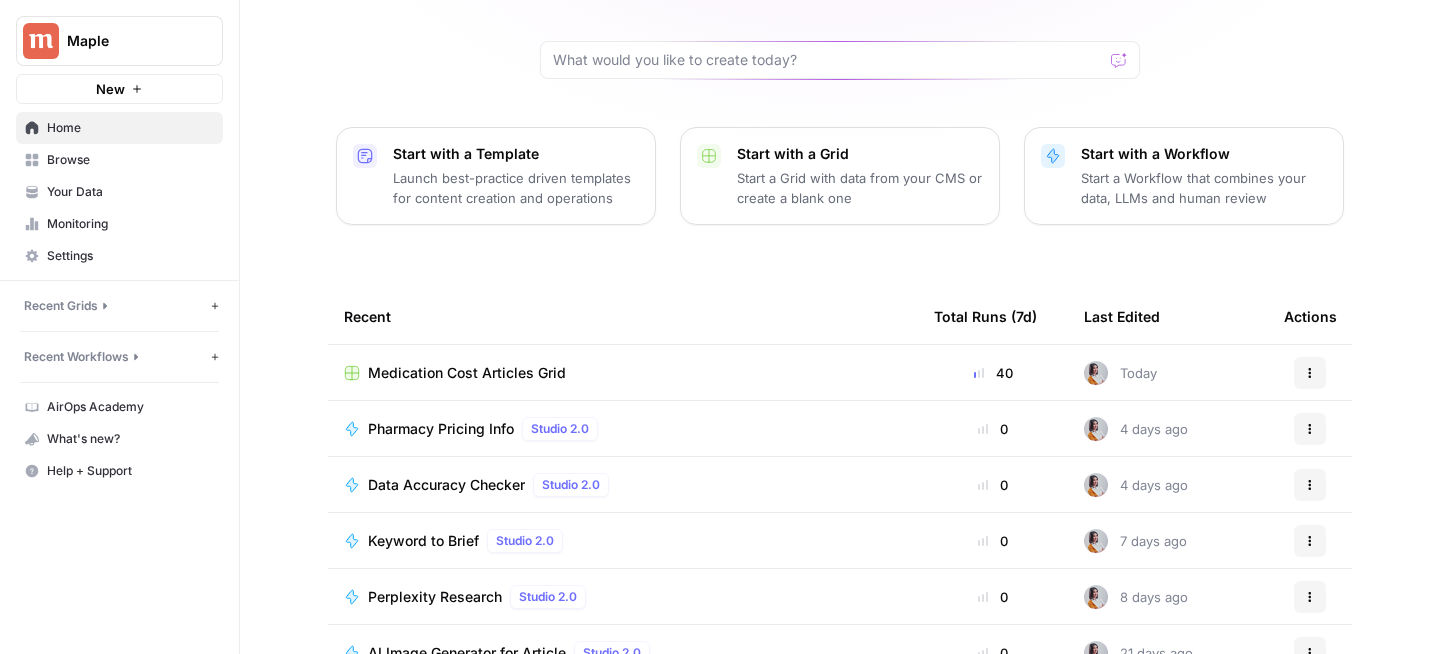 click on "Medication Cost Articles Grid" at bounding box center [467, 373] 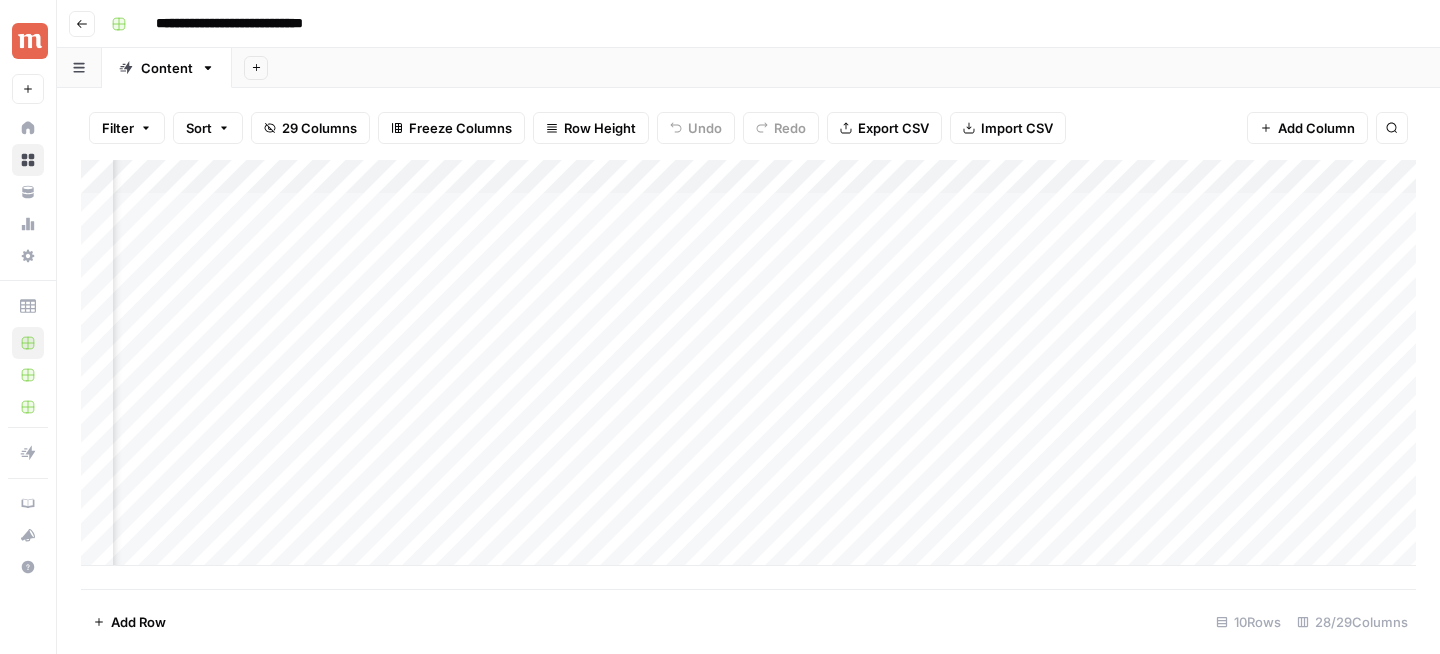 scroll, scrollTop: 0, scrollLeft: 2501, axis: horizontal 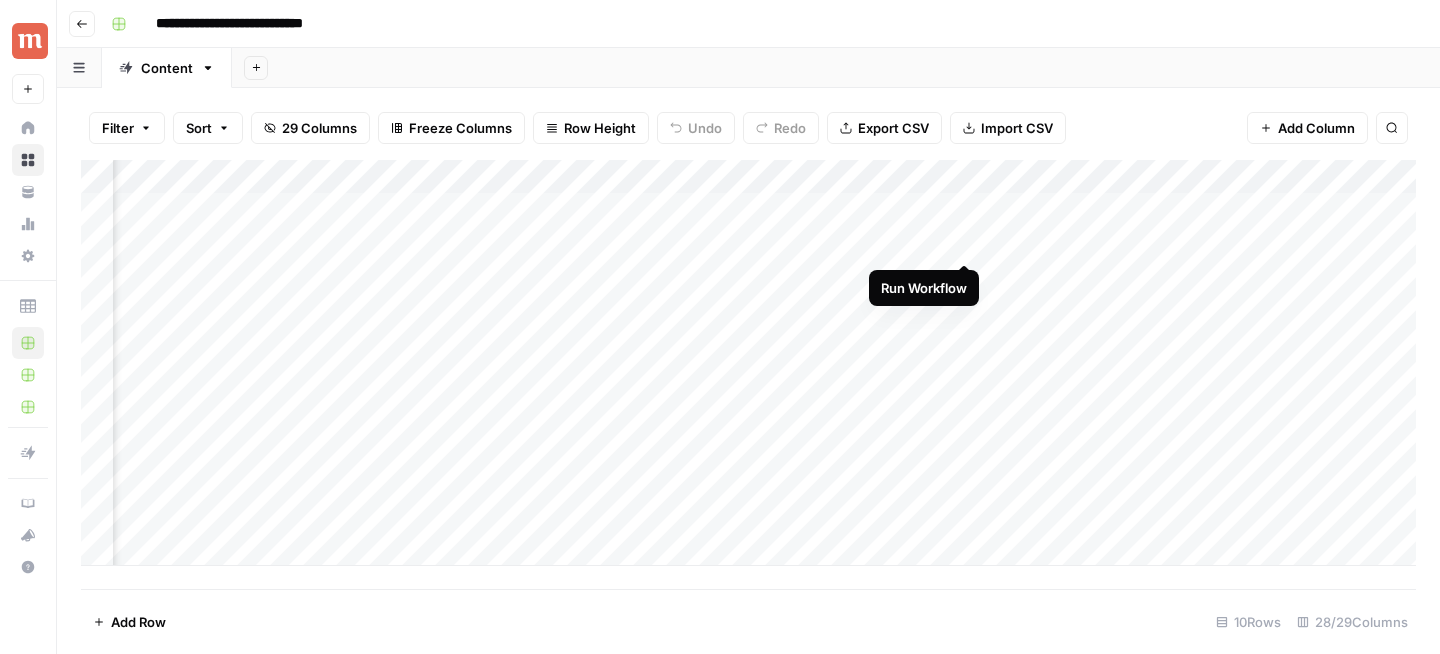 click on "Add Column" at bounding box center (748, 363) 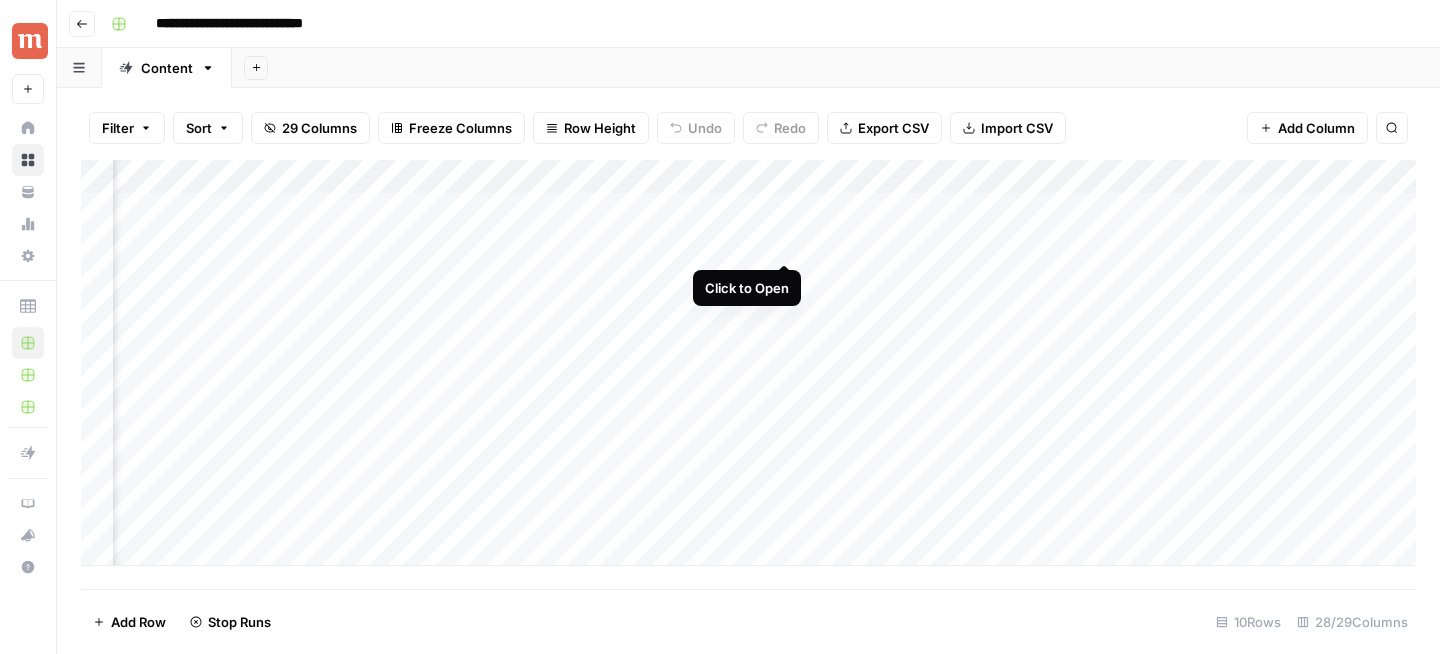click on "Add Column" at bounding box center [748, 363] 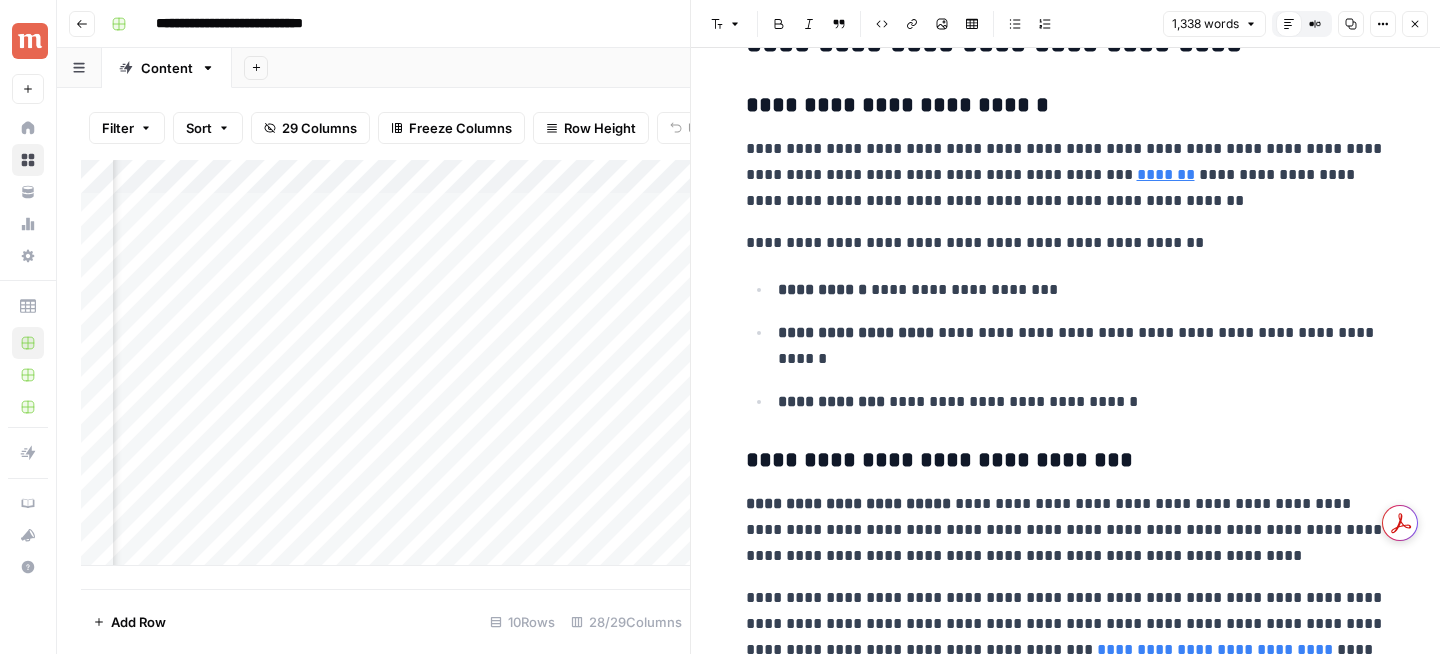scroll, scrollTop: 1798, scrollLeft: 0, axis: vertical 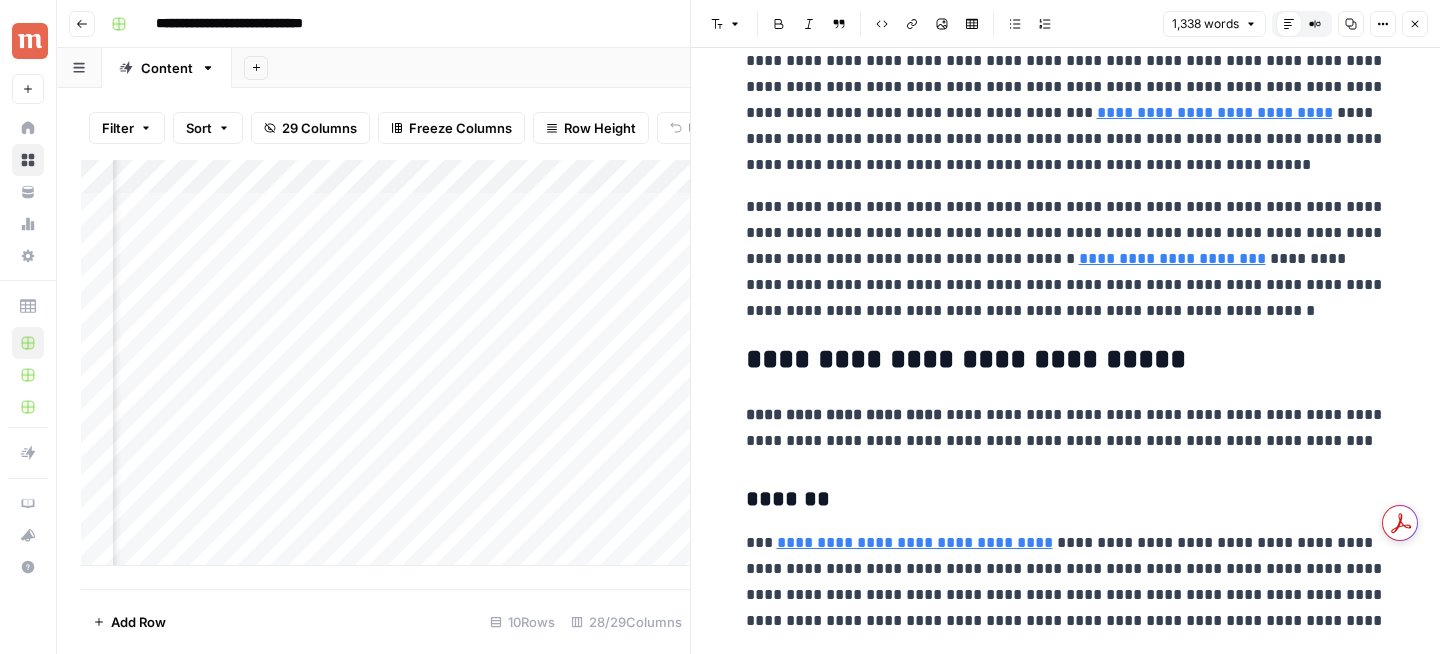 click 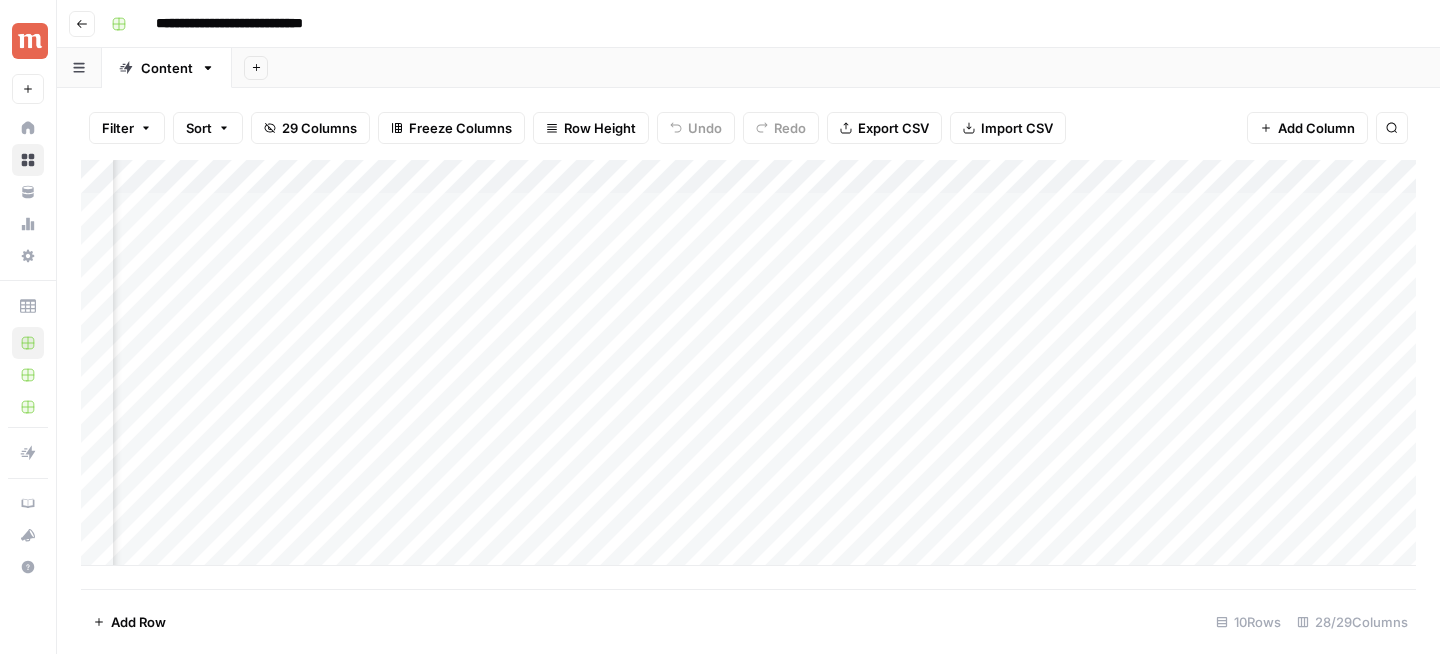 scroll, scrollTop: 0, scrollLeft: 1507, axis: horizontal 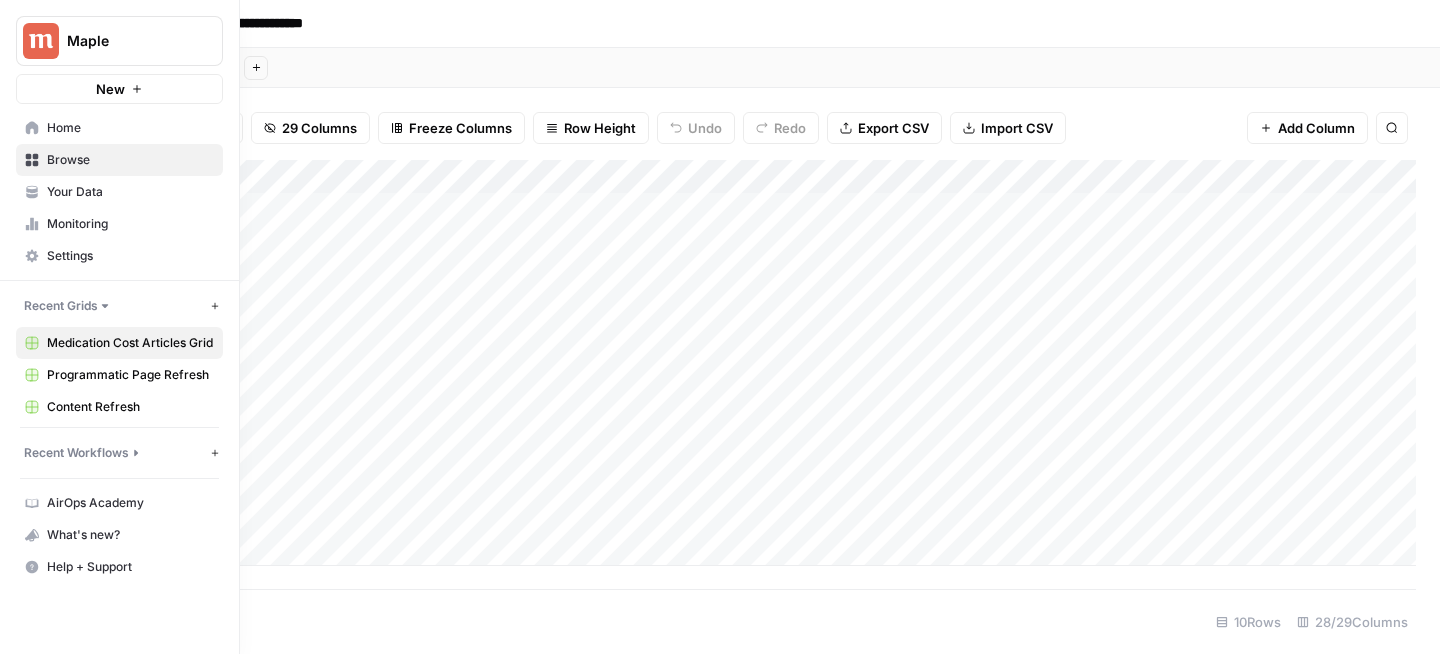 click on "Your Data" at bounding box center (130, 192) 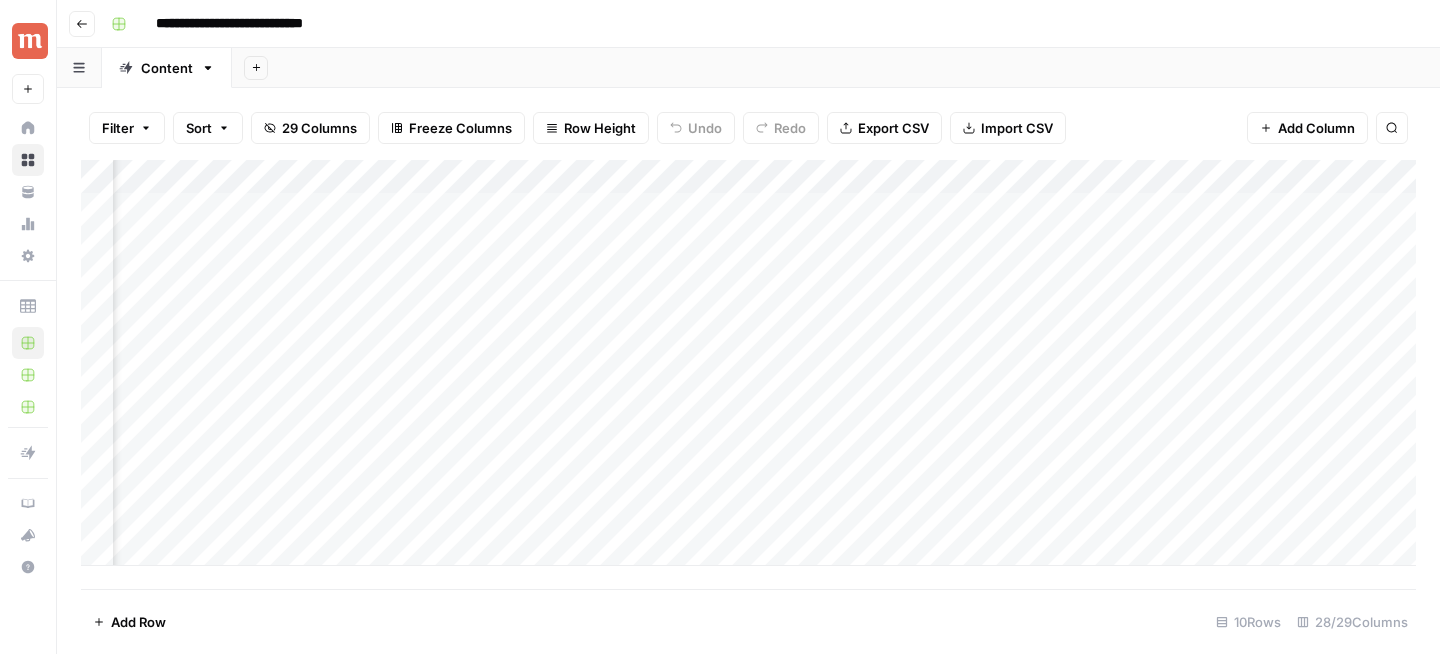scroll, scrollTop: 0, scrollLeft: 1297, axis: horizontal 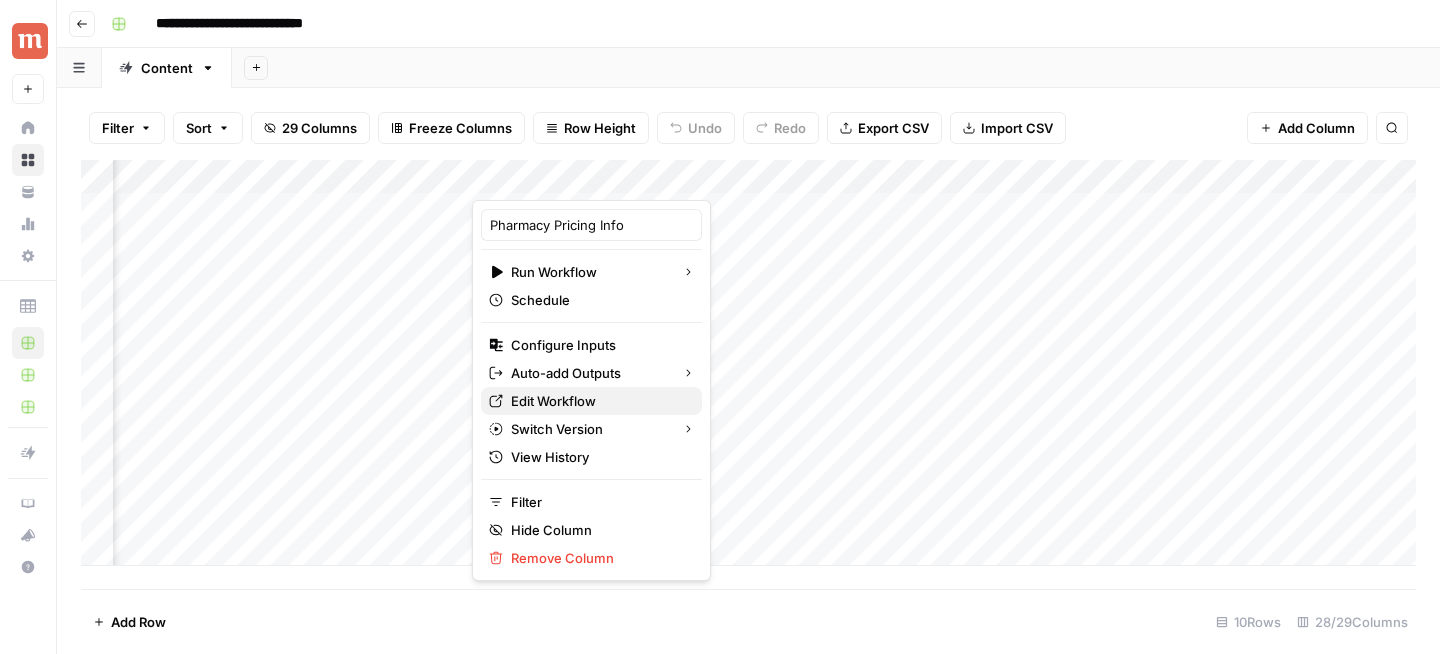 click on "Edit Workflow" at bounding box center (598, 401) 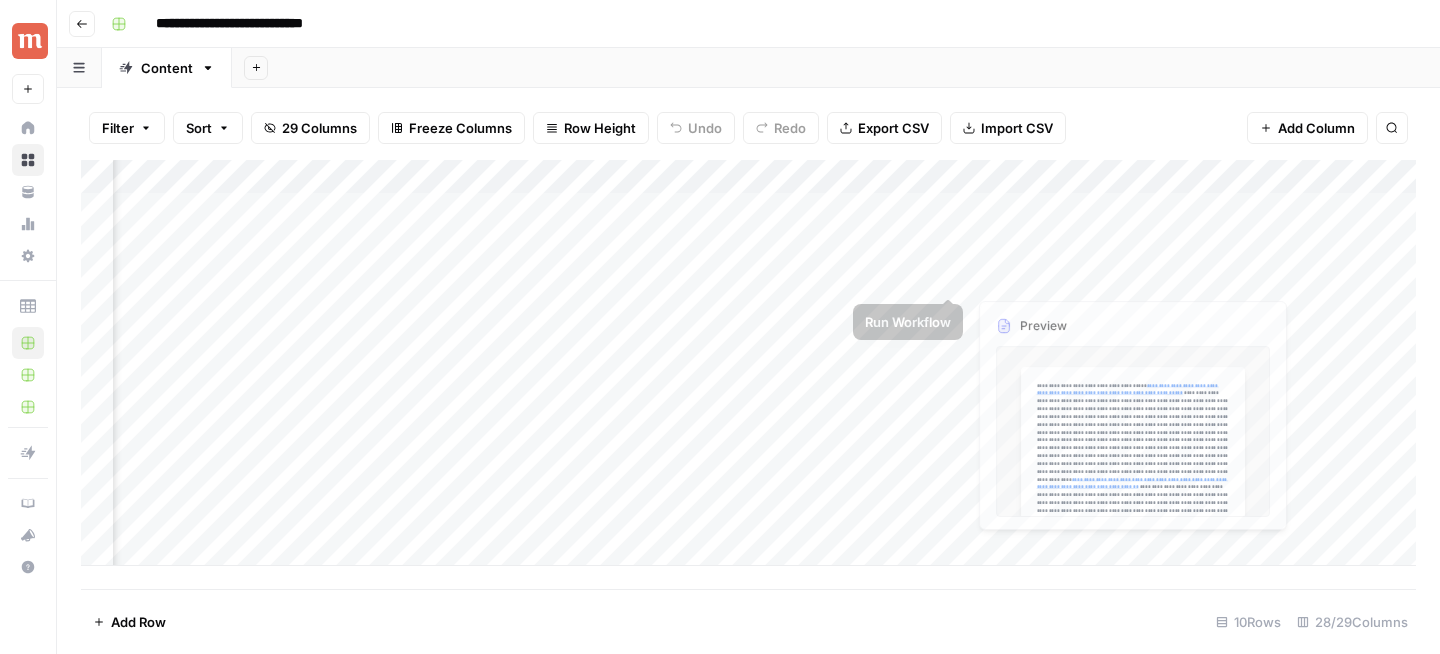 scroll, scrollTop: 0, scrollLeft: 1235, axis: horizontal 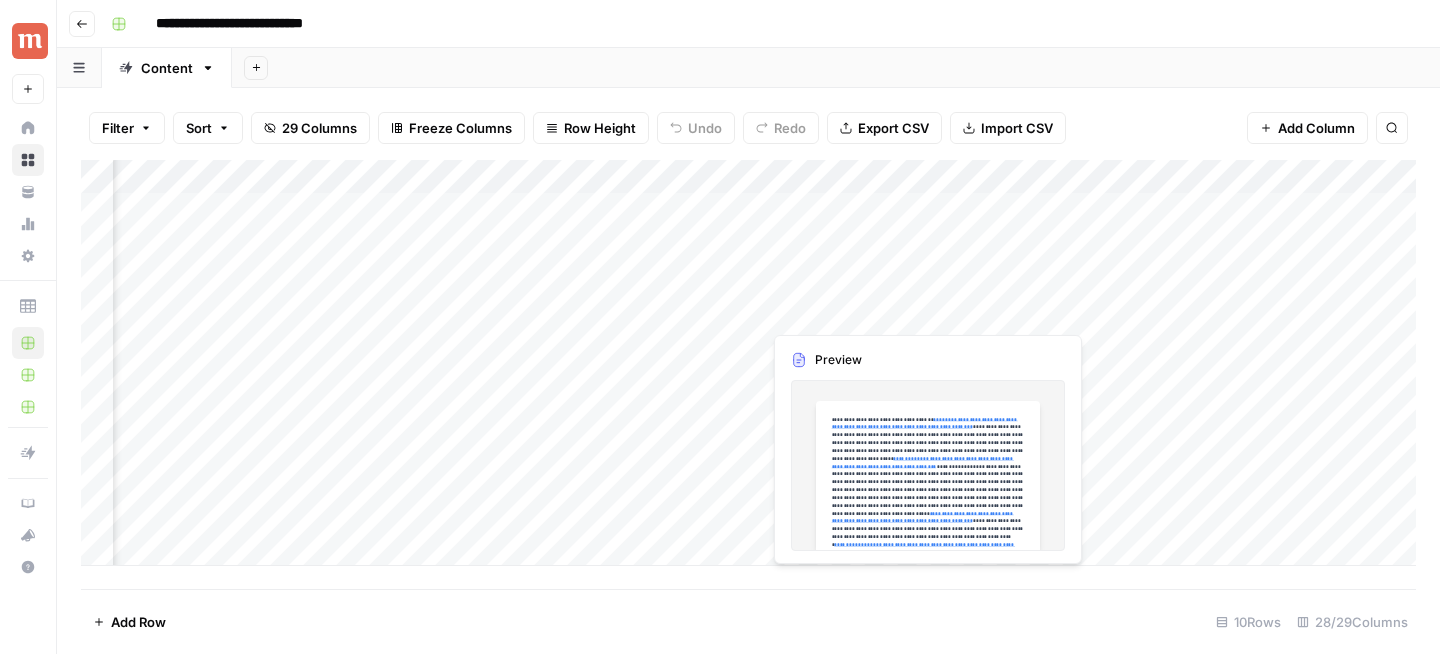 click on "Add Column" at bounding box center [748, 363] 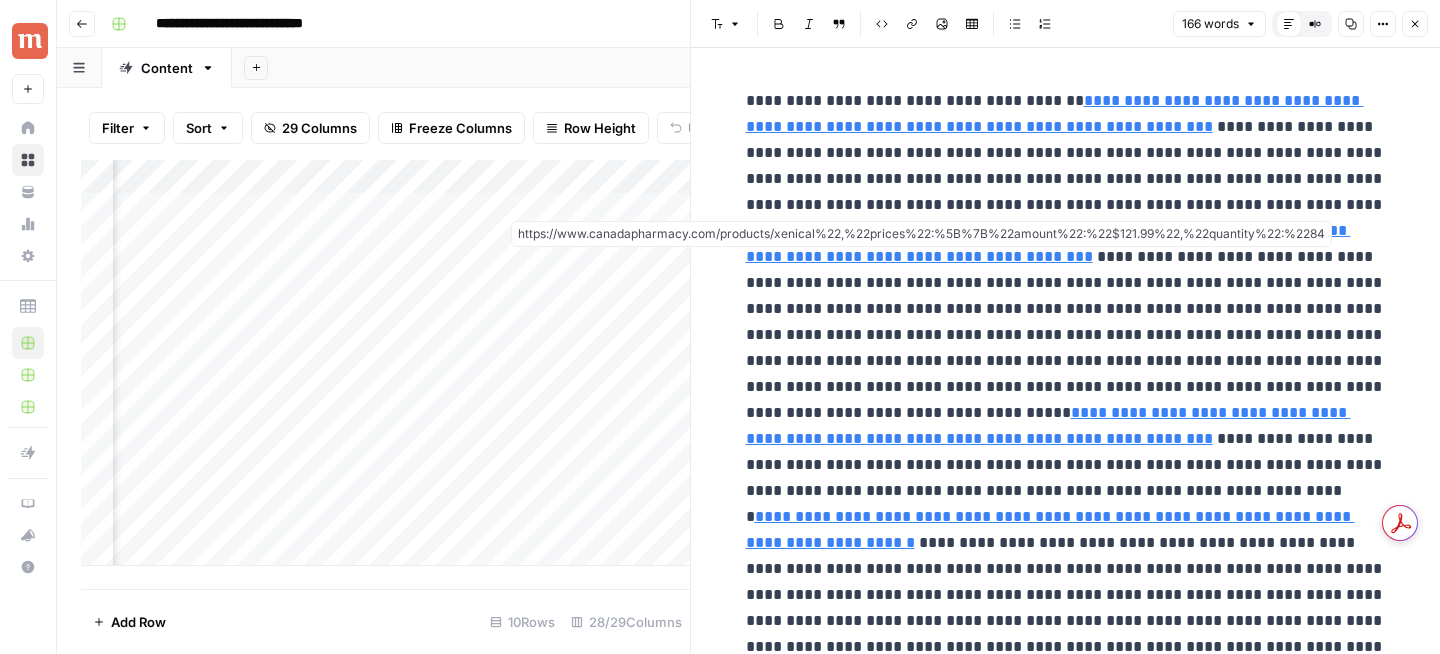 scroll, scrollTop: 0, scrollLeft: 1723, axis: horizontal 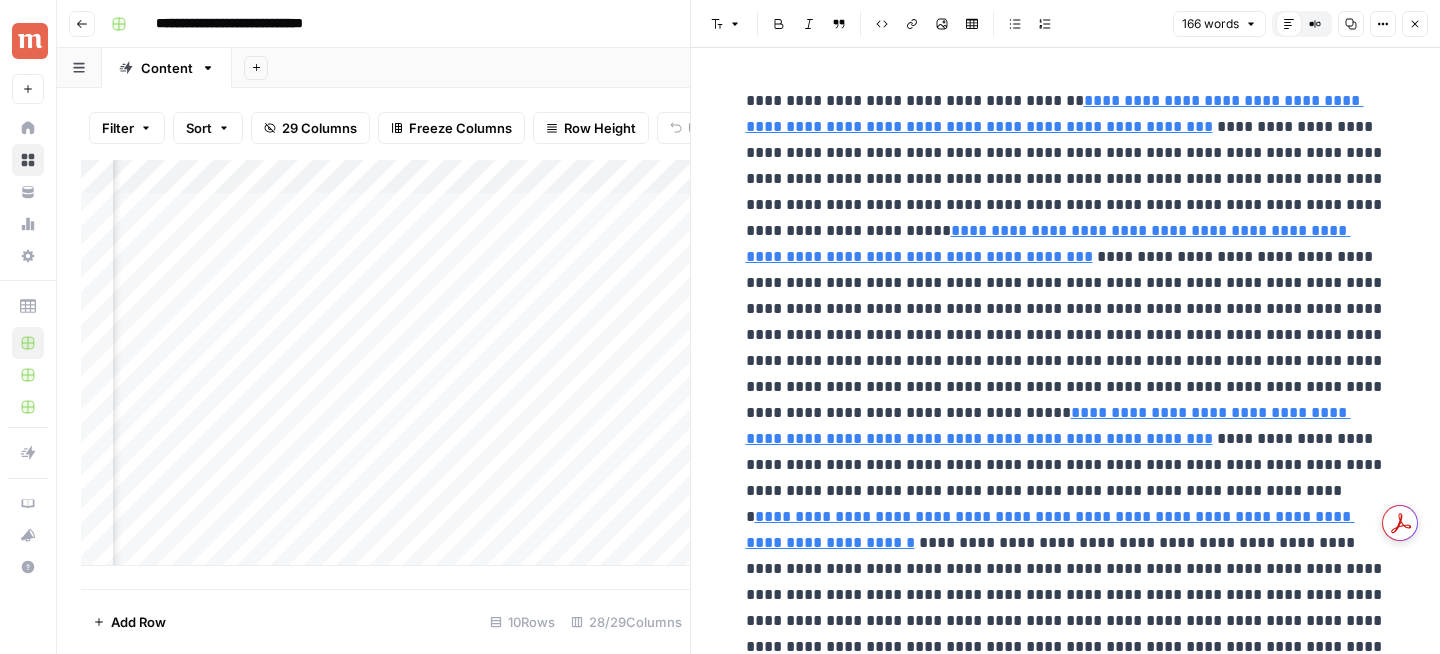 click on "Close" at bounding box center (1415, 24) 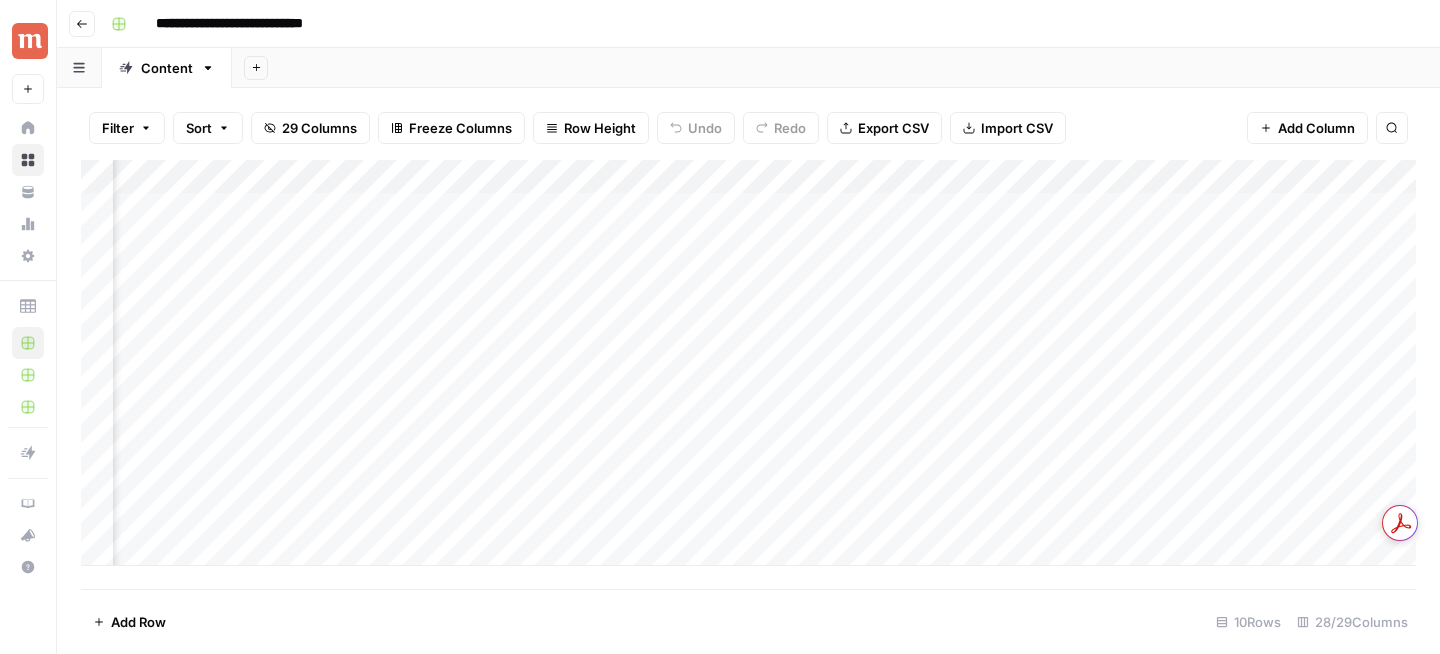 scroll, scrollTop: 0, scrollLeft: 1090, axis: horizontal 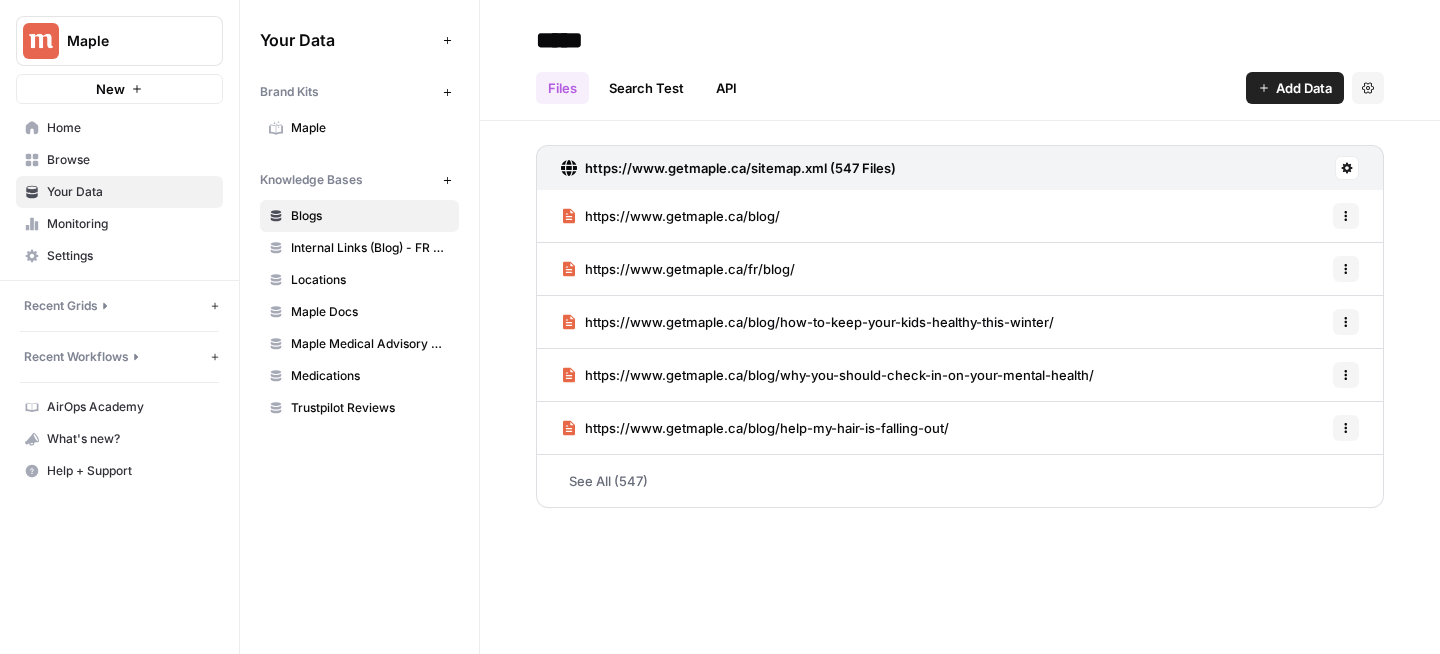 click on "Files Search Test API Add Data Settings" at bounding box center [960, 80] 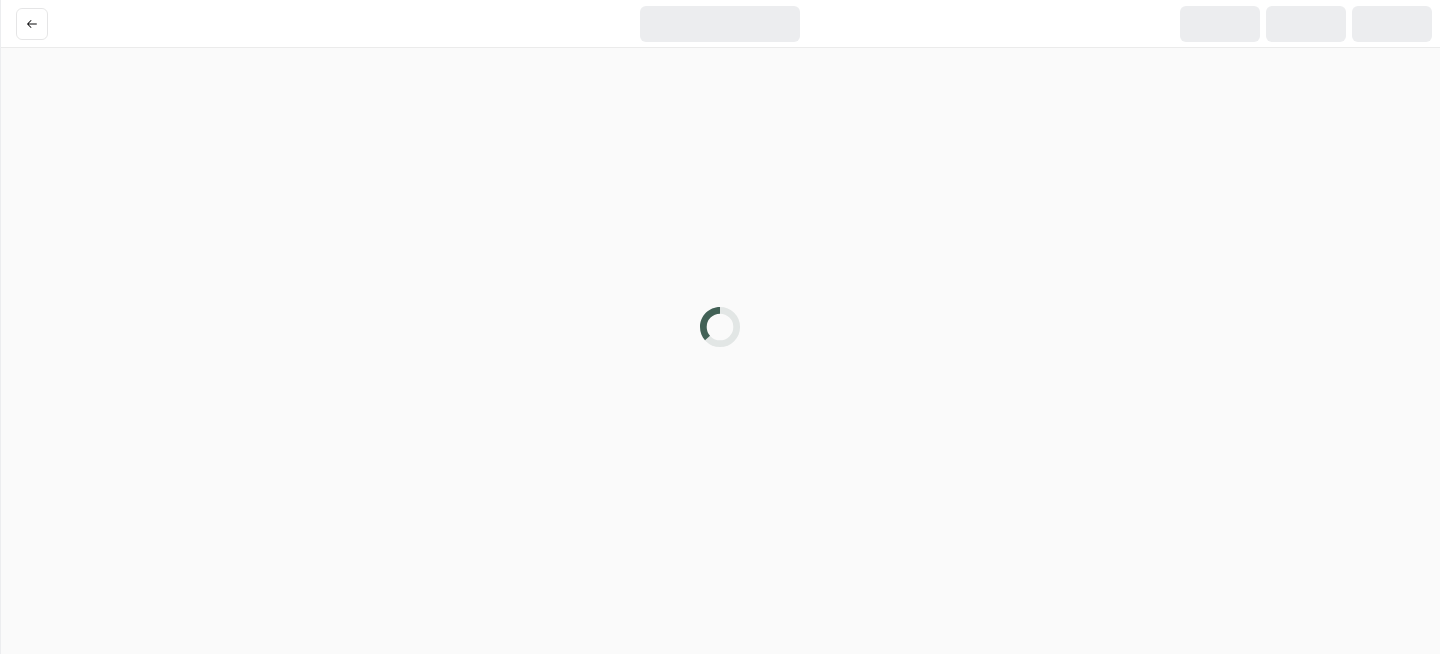 scroll, scrollTop: 0, scrollLeft: 0, axis: both 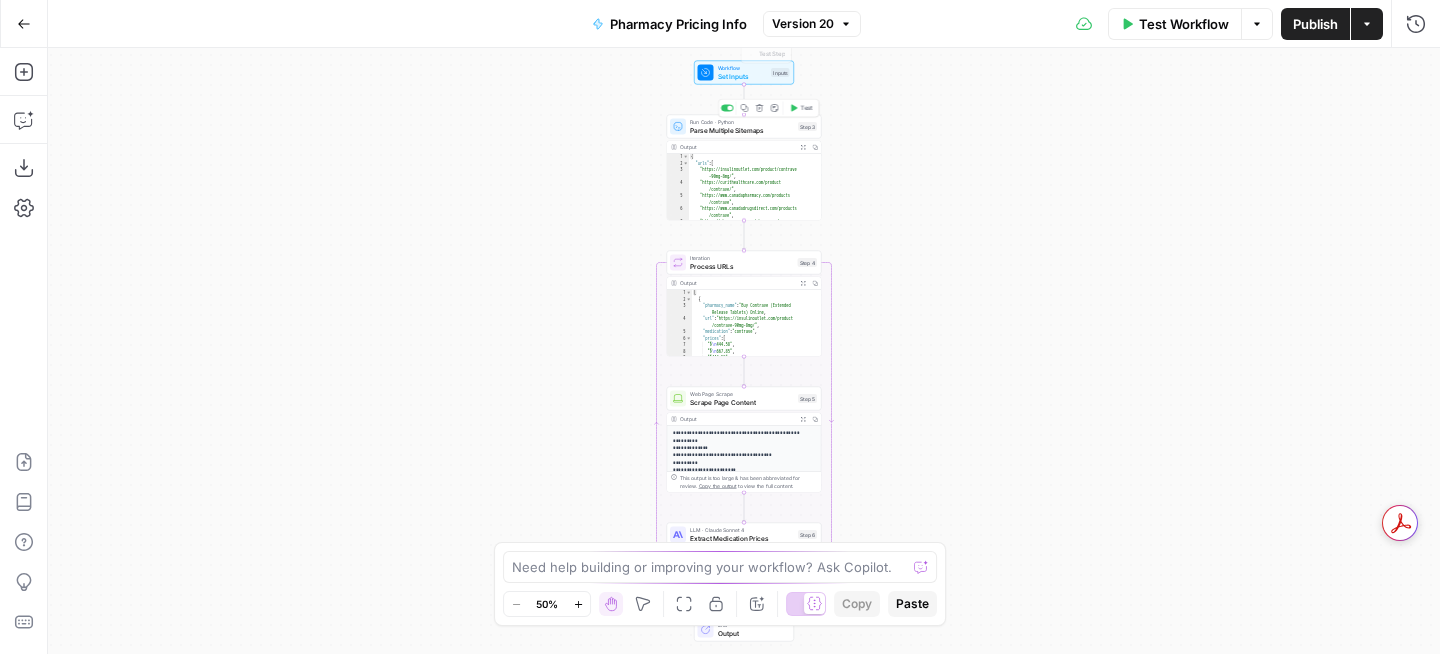 drag, startPoint x: 746, startPoint y: 124, endPoint x: 833, endPoint y: 129, distance: 87.14356 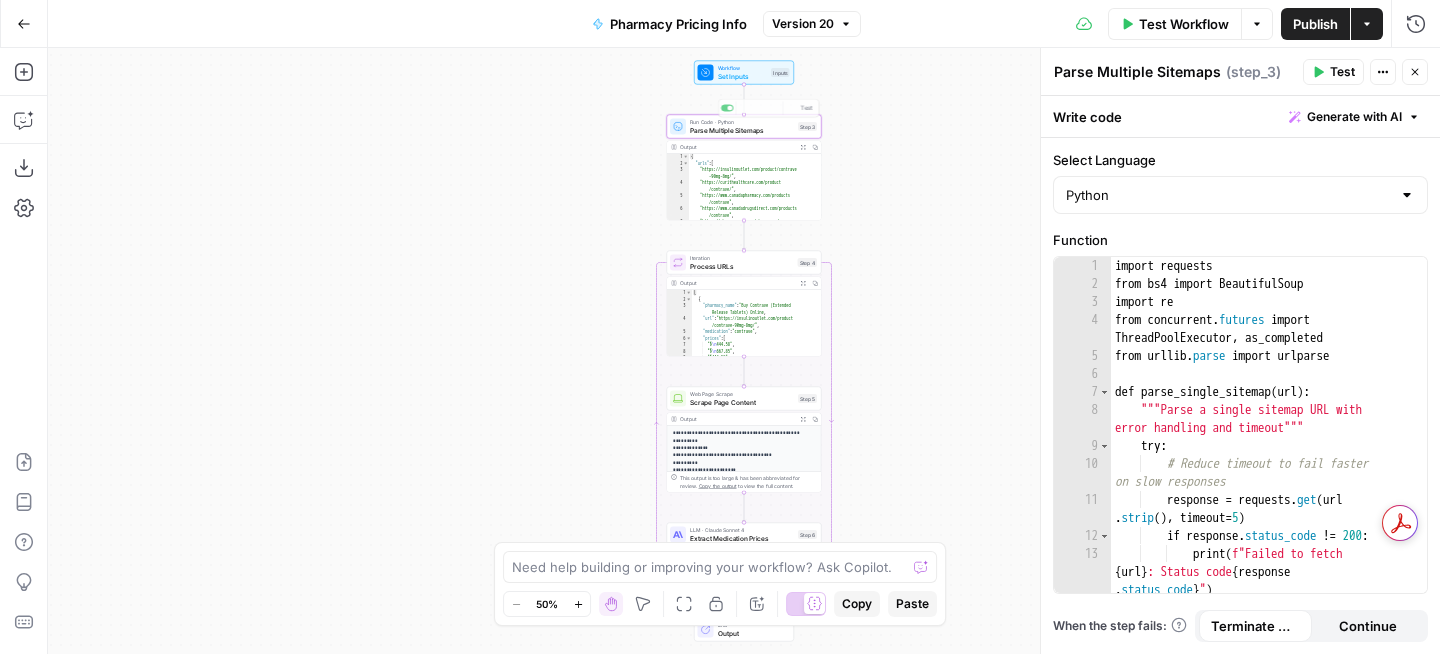 click on "Set Inputs" at bounding box center [743, 76] 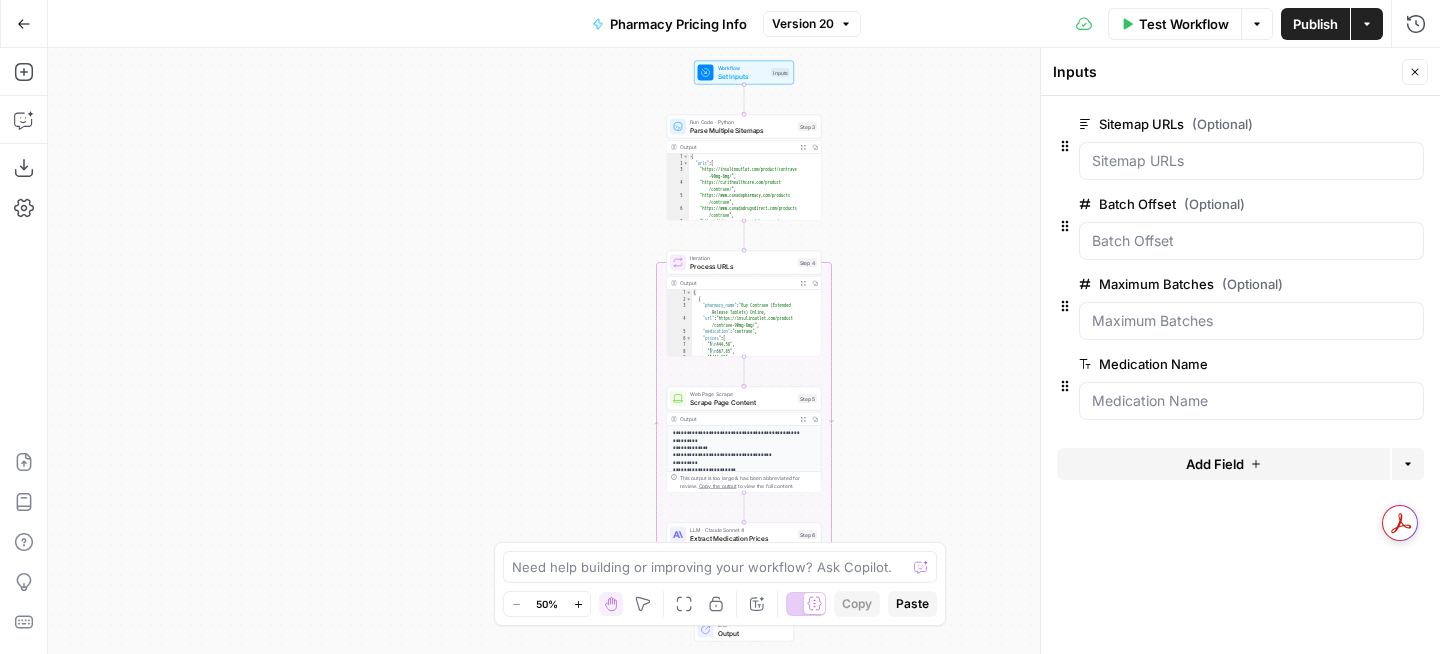 click 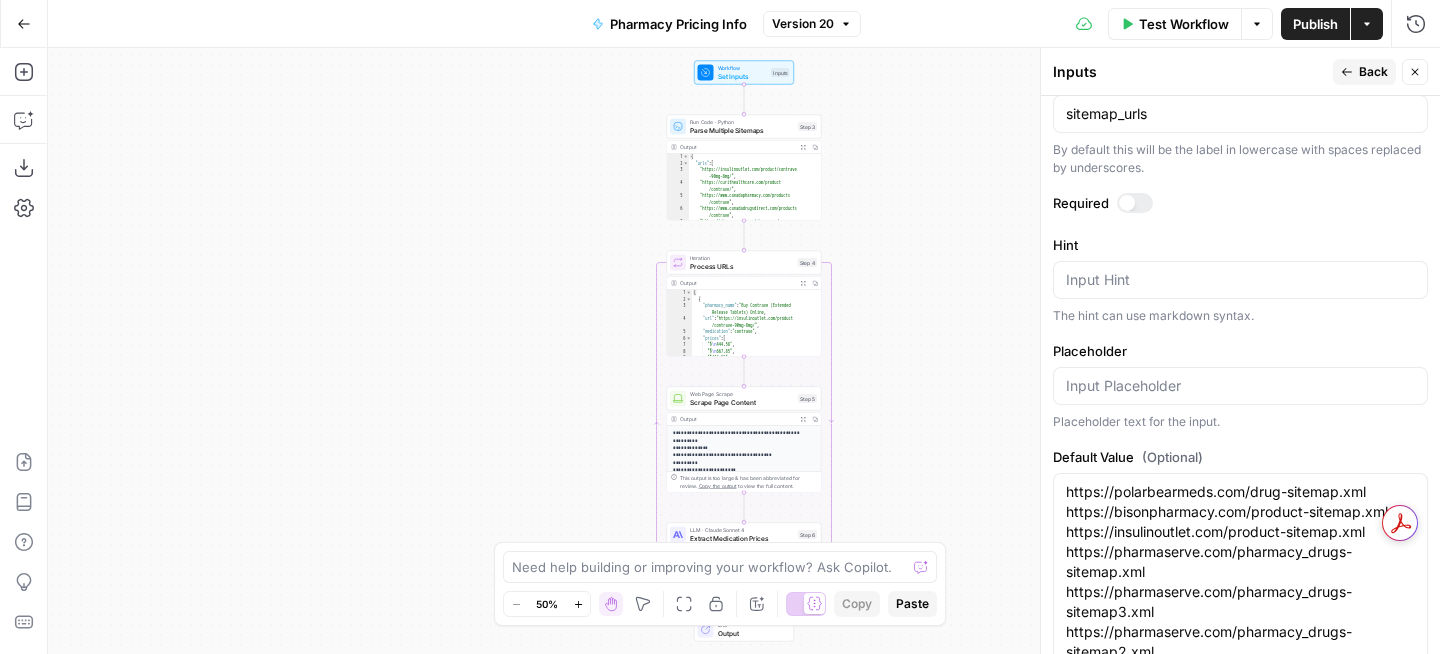 scroll, scrollTop: 650, scrollLeft: 0, axis: vertical 